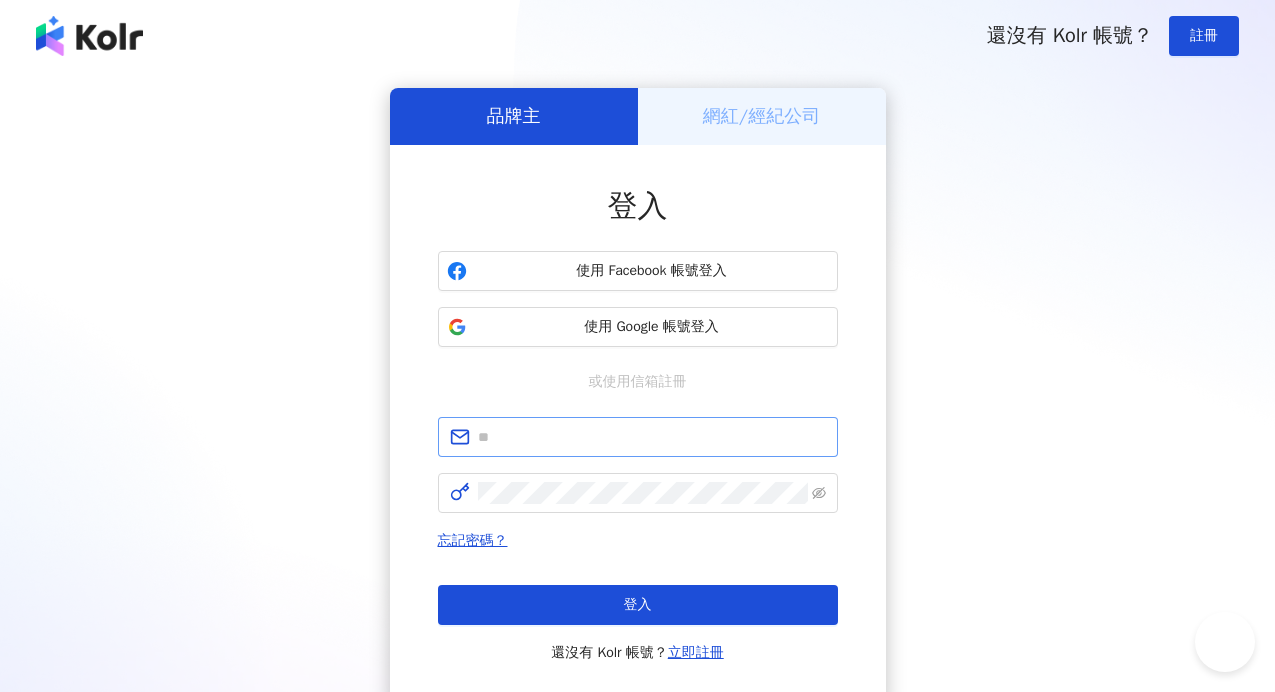scroll, scrollTop: 0, scrollLeft: 0, axis: both 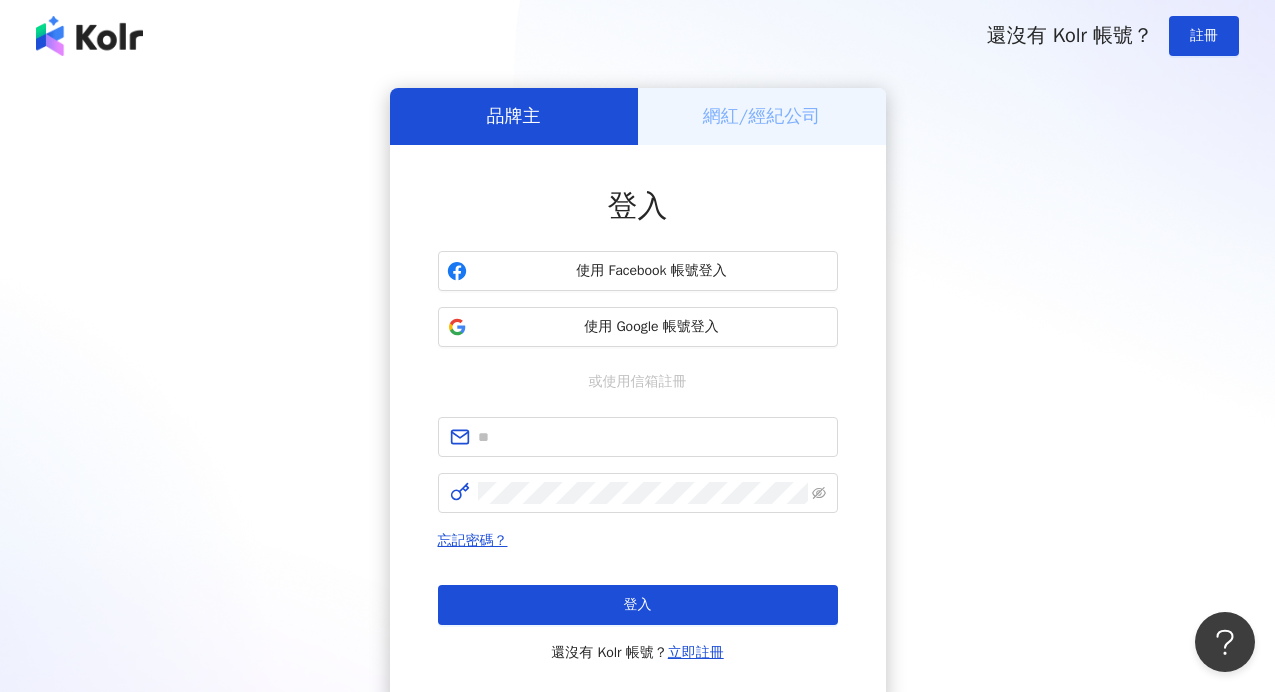 click on "網紅/經紀公司" at bounding box center [762, 116] 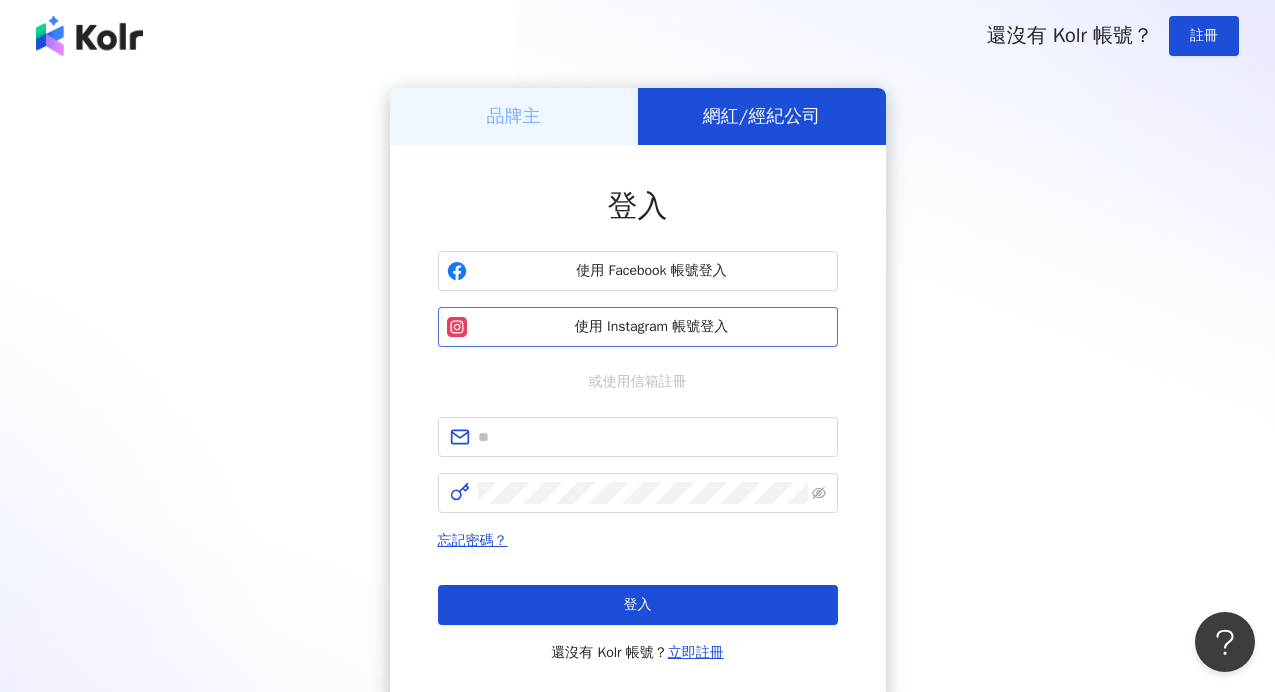 click on "使用 Instagram 帳號登入" at bounding box center [638, 327] 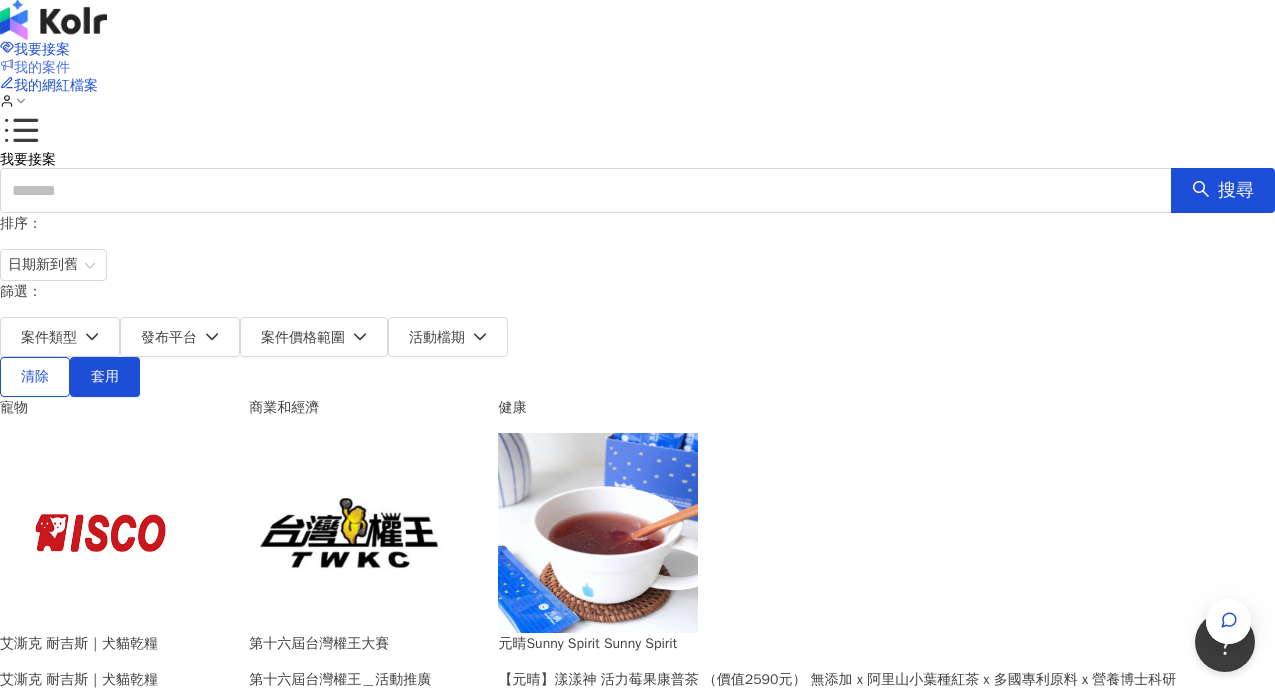 click on "我的案件" at bounding box center [42, 67] 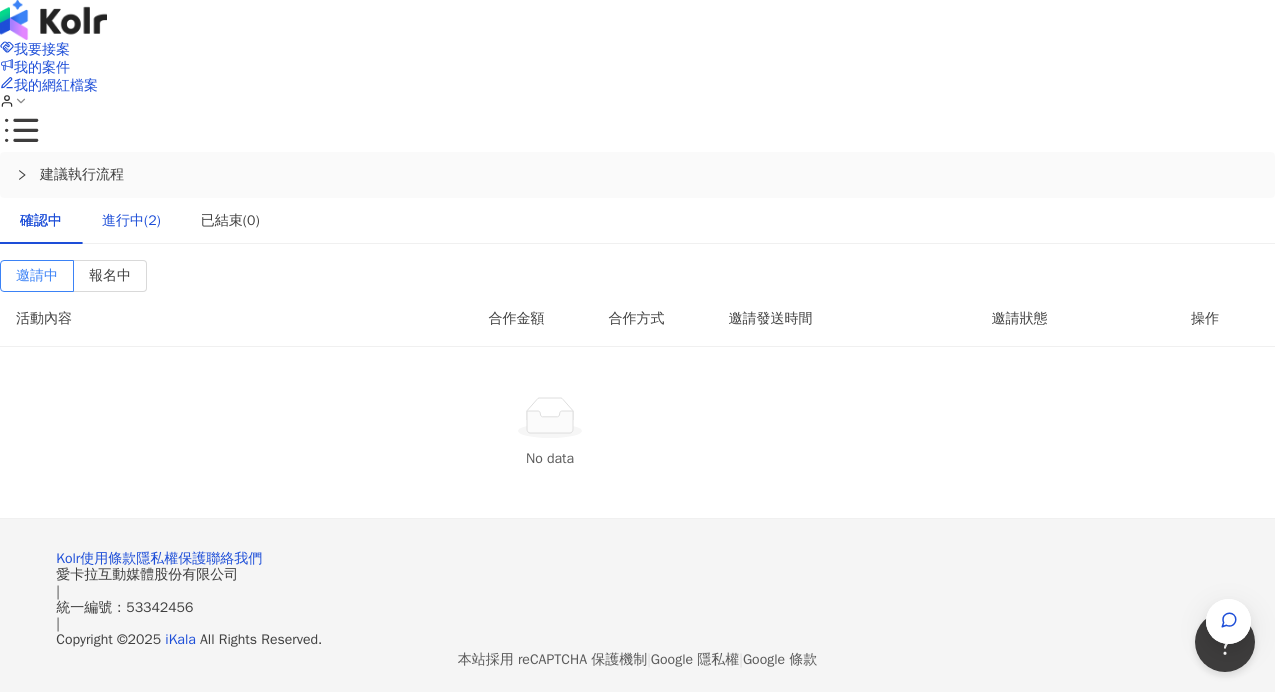 click on "進行中(2)" at bounding box center [131, 221] 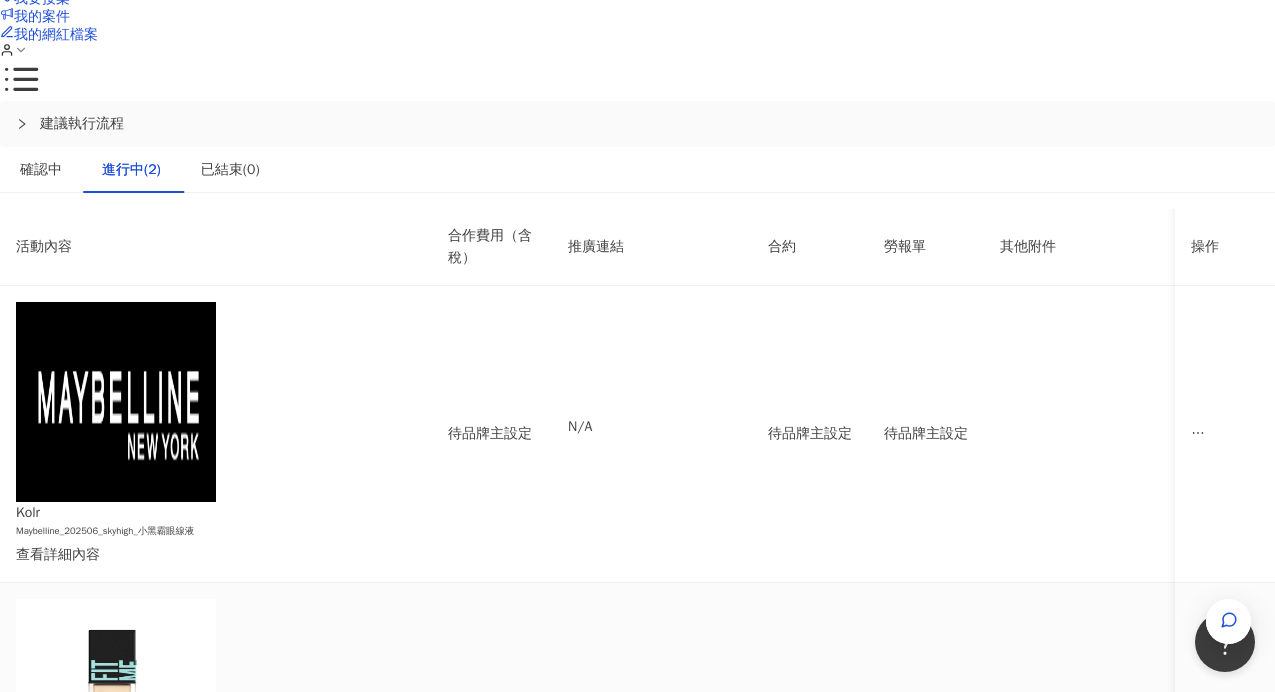 scroll, scrollTop: 55, scrollLeft: 0, axis: vertical 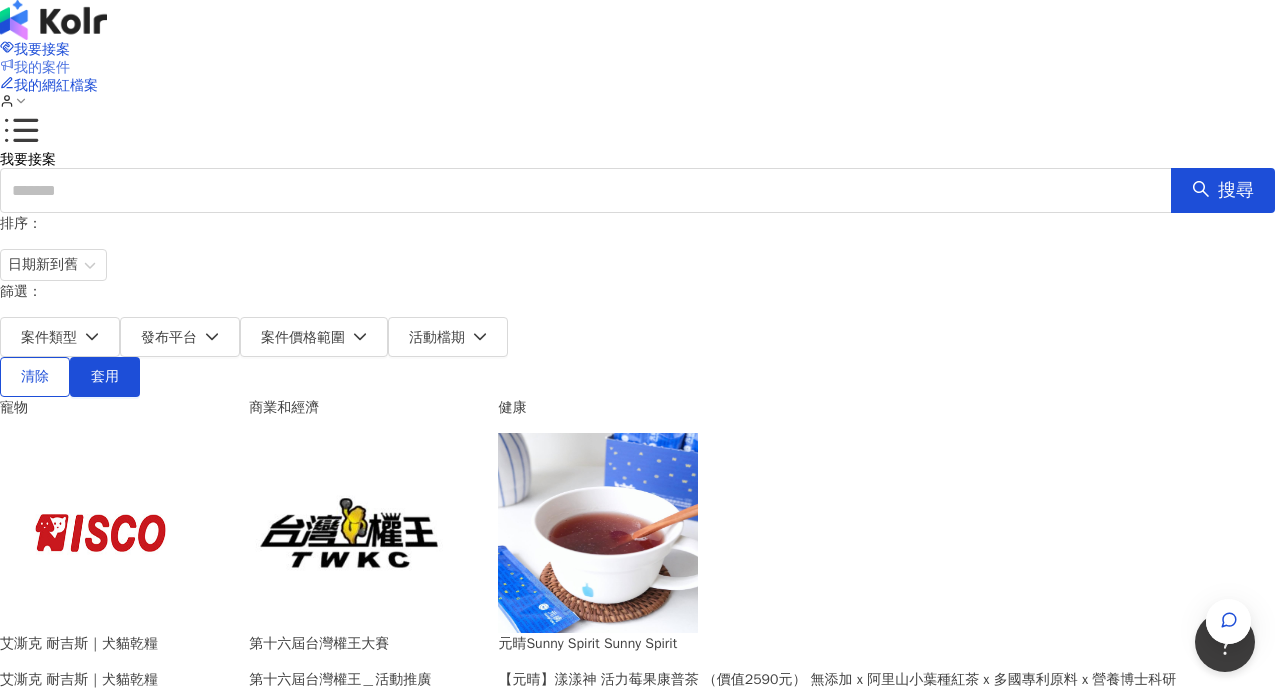 click on "我的案件" at bounding box center (42, 67) 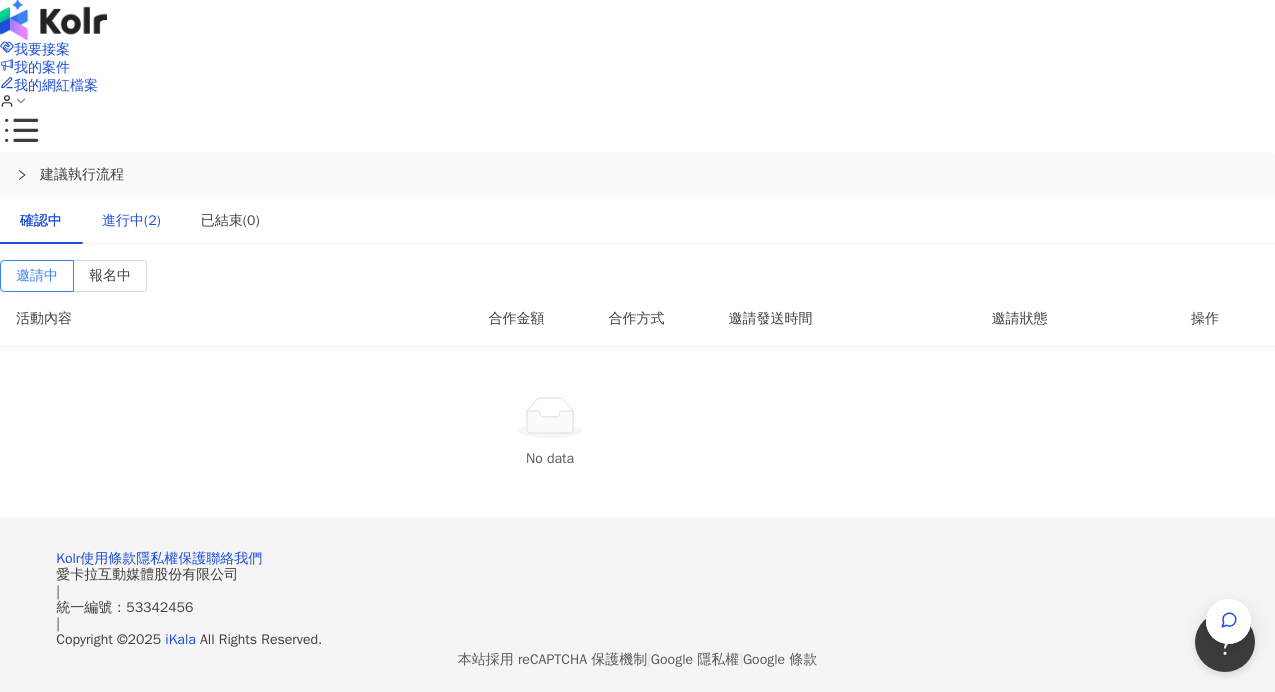 click on "進行中(2)" at bounding box center (131, 221) 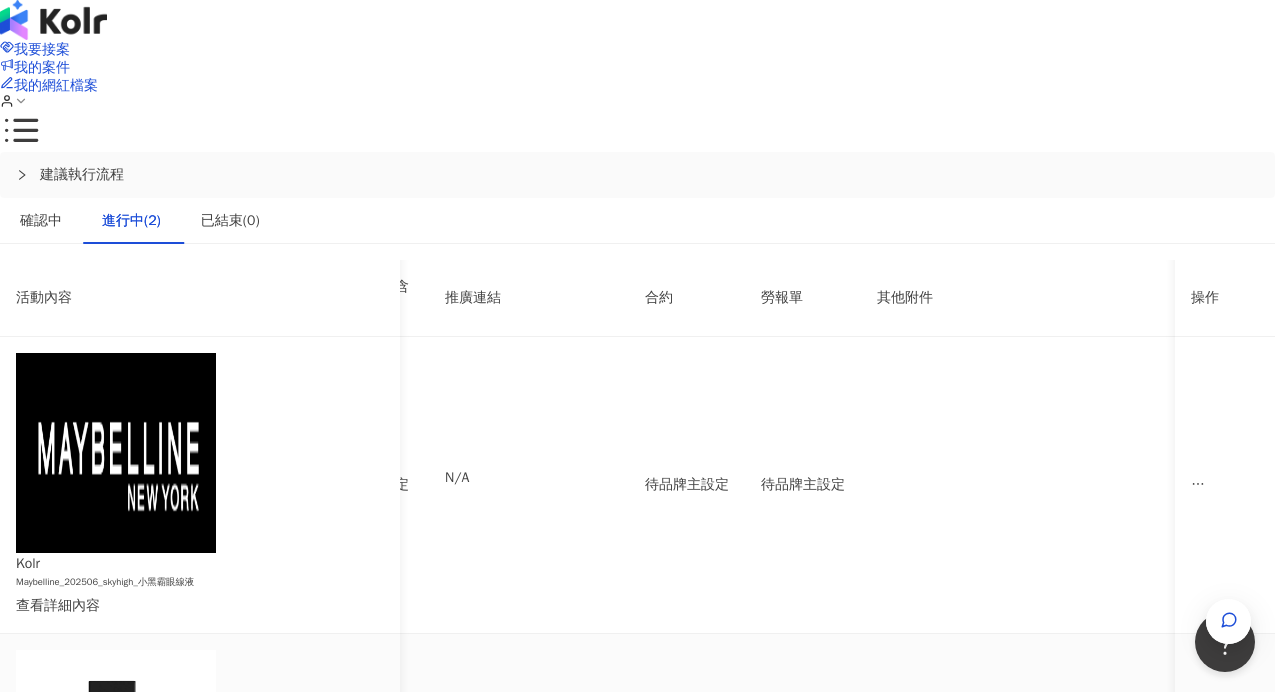 scroll, scrollTop: 0, scrollLeft: 145, axis: horizontal 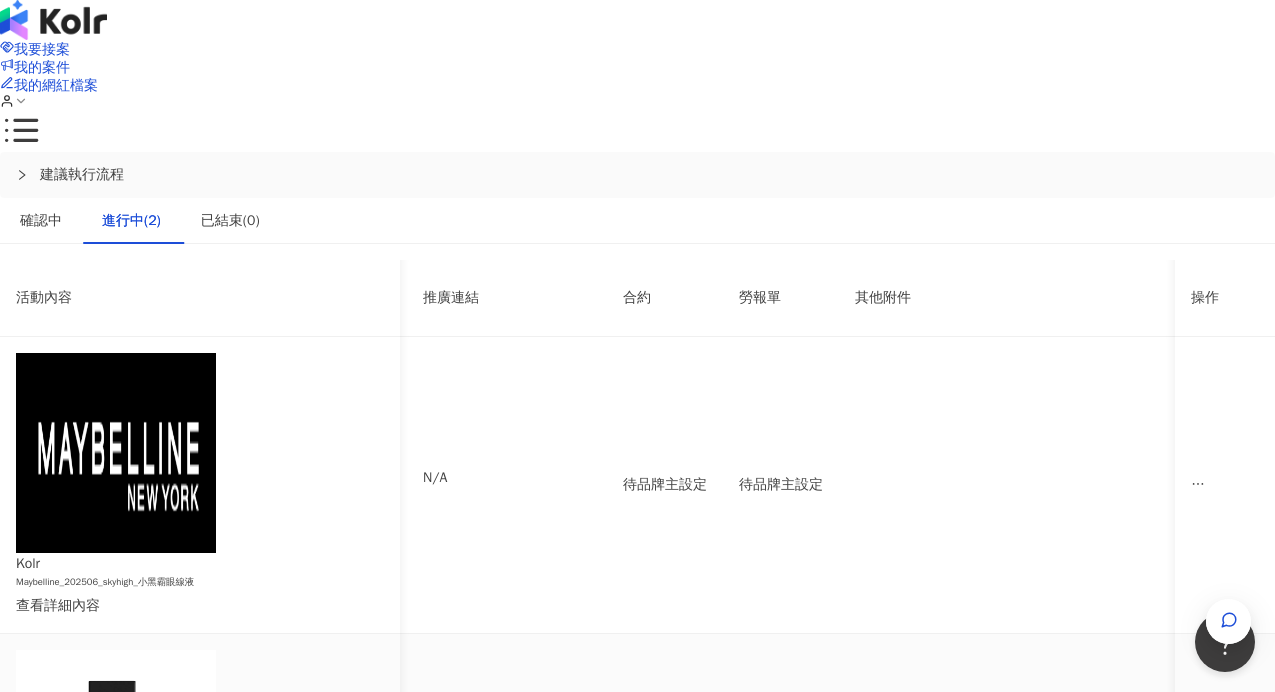 click on "待品牌主設定" at bounding box center (665, 781) 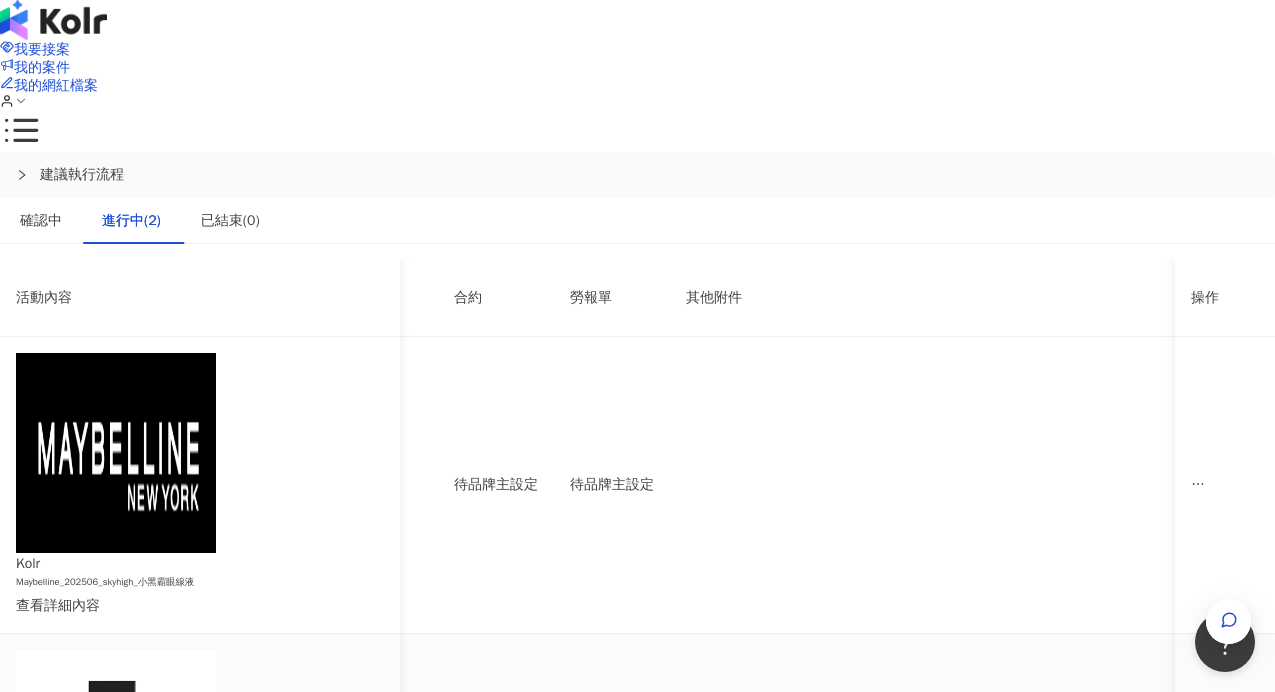 scroll, scrollTop: 0, scrollLeft: 318, axis: horizontal 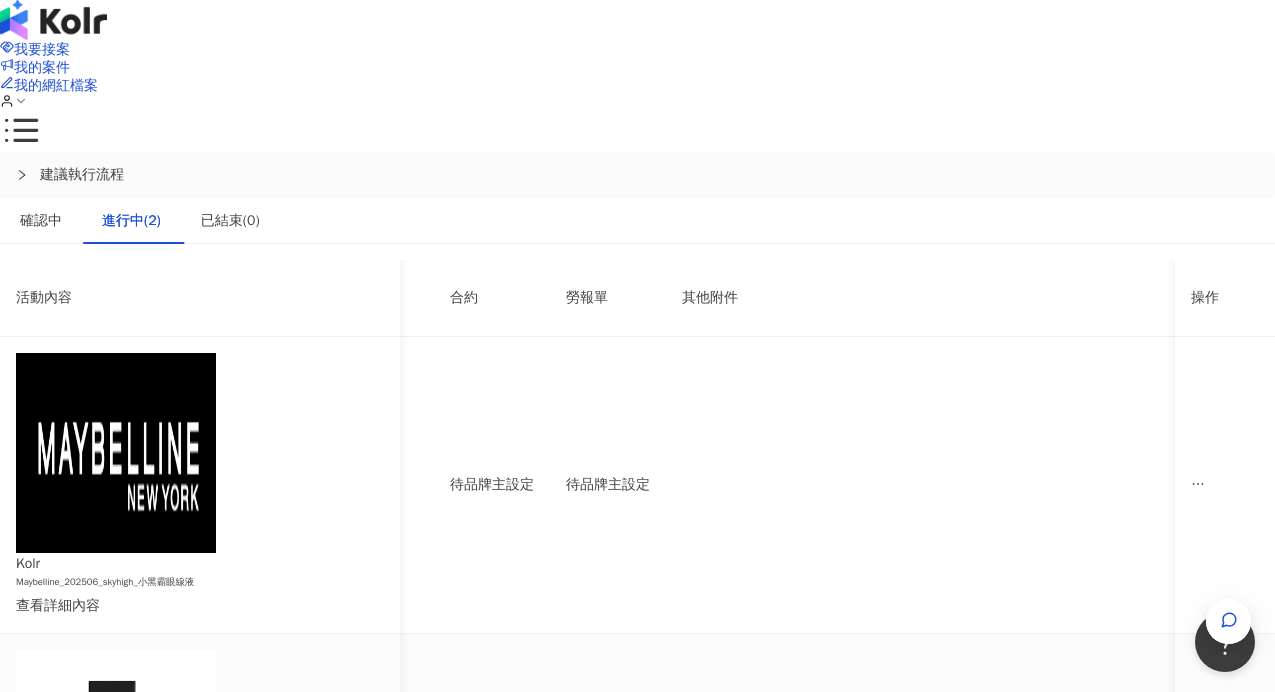 click on "【神影少女小芊_勞報】PJ0001531 Maybelline_202506_FIT_ME_反孔特霧粉底_遮瑕.pdf" at bounding box center [955, 792] 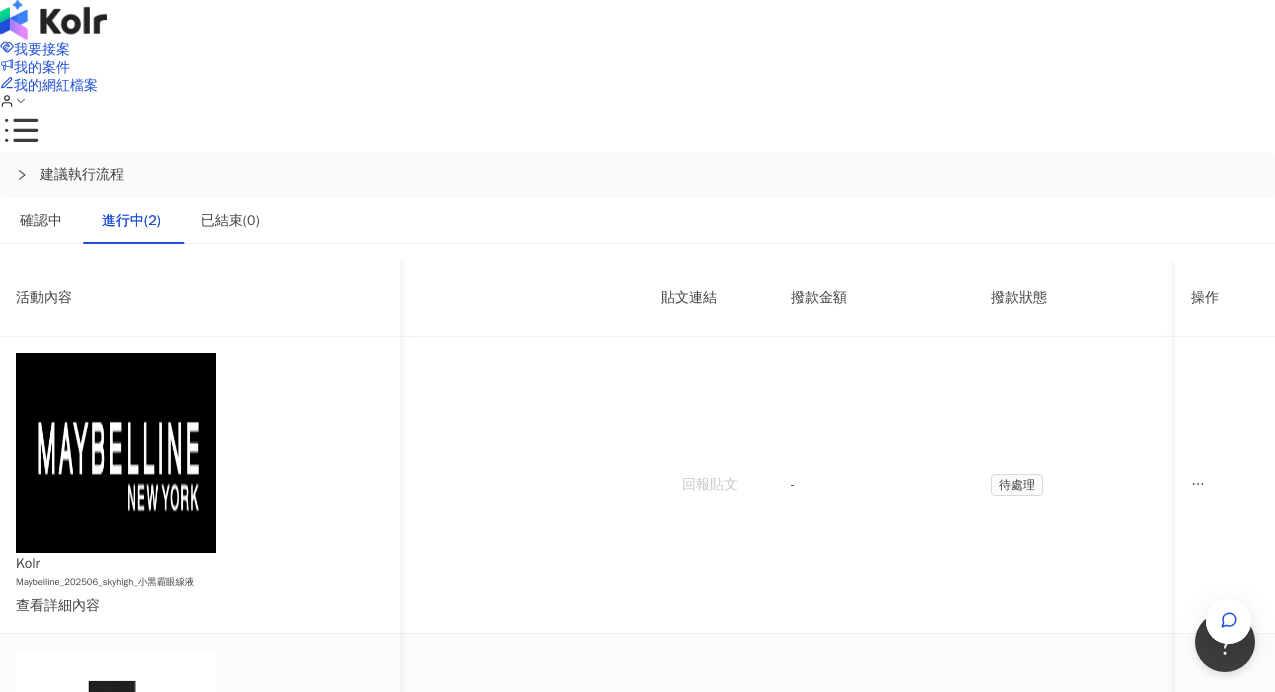scroll, scrollTop: 0, scrollLeft: 1091, axis: horizontal 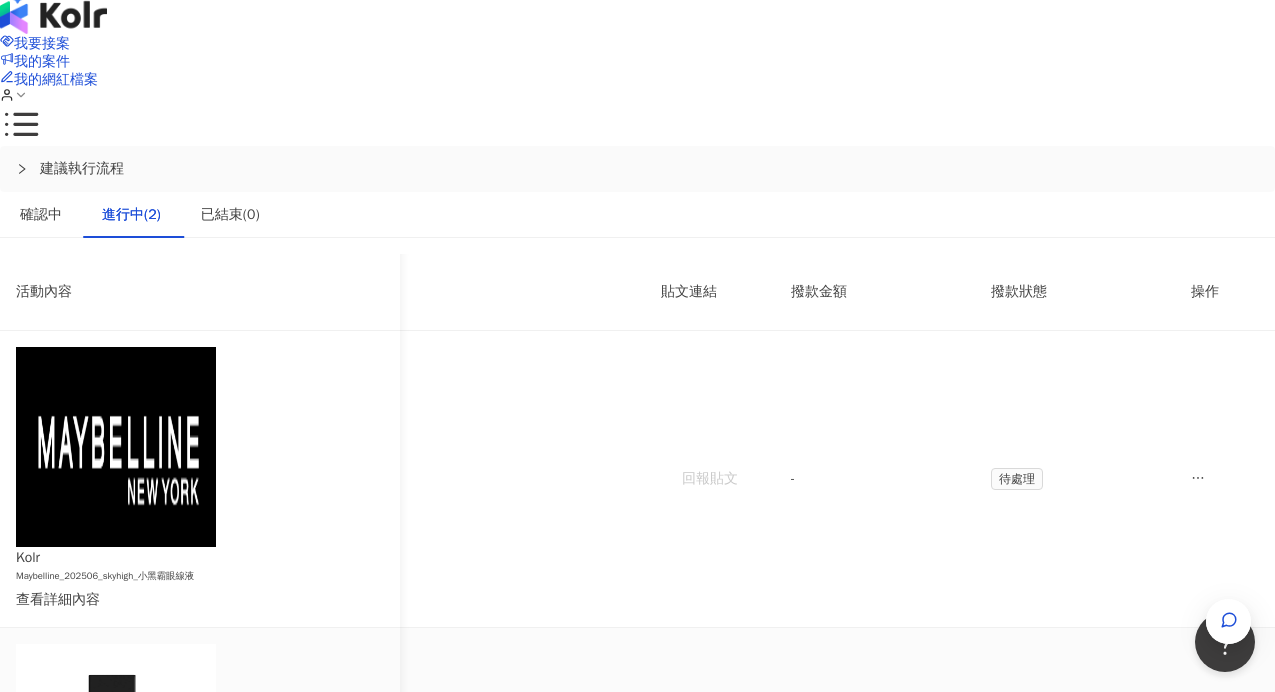 click on "待處理" at bounding box center [1017, 775] 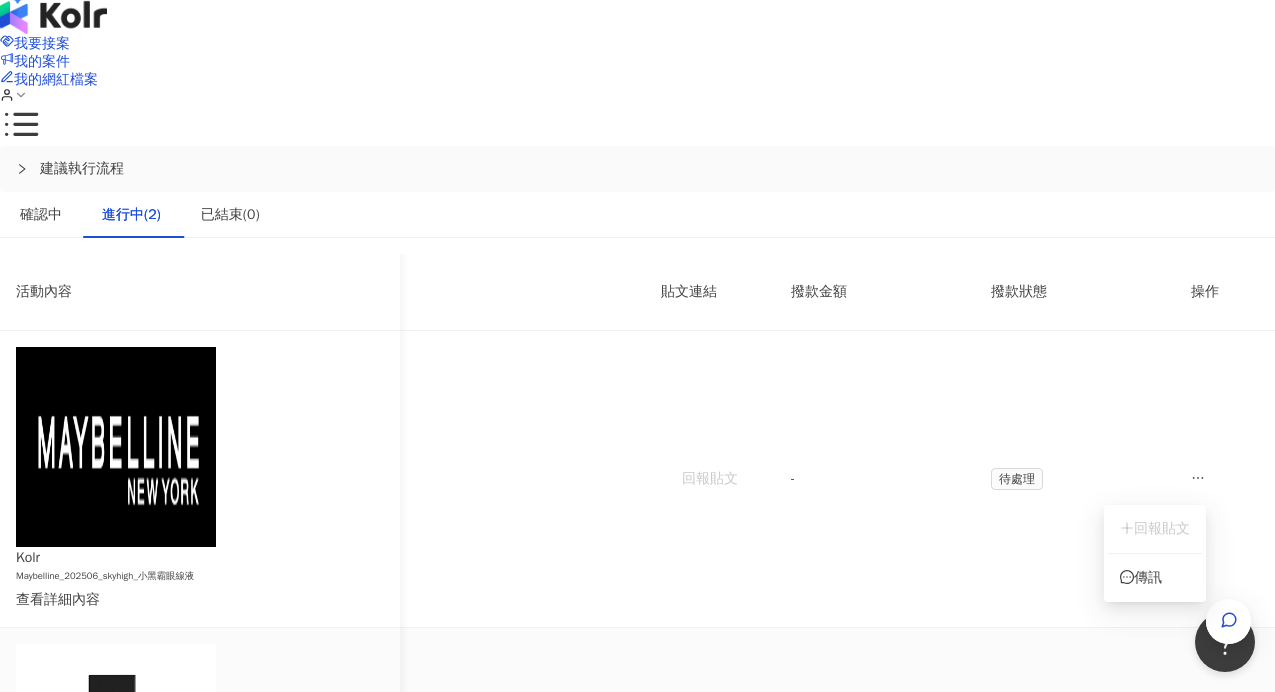 click on "待處理" at bounding box center (1075, 776) 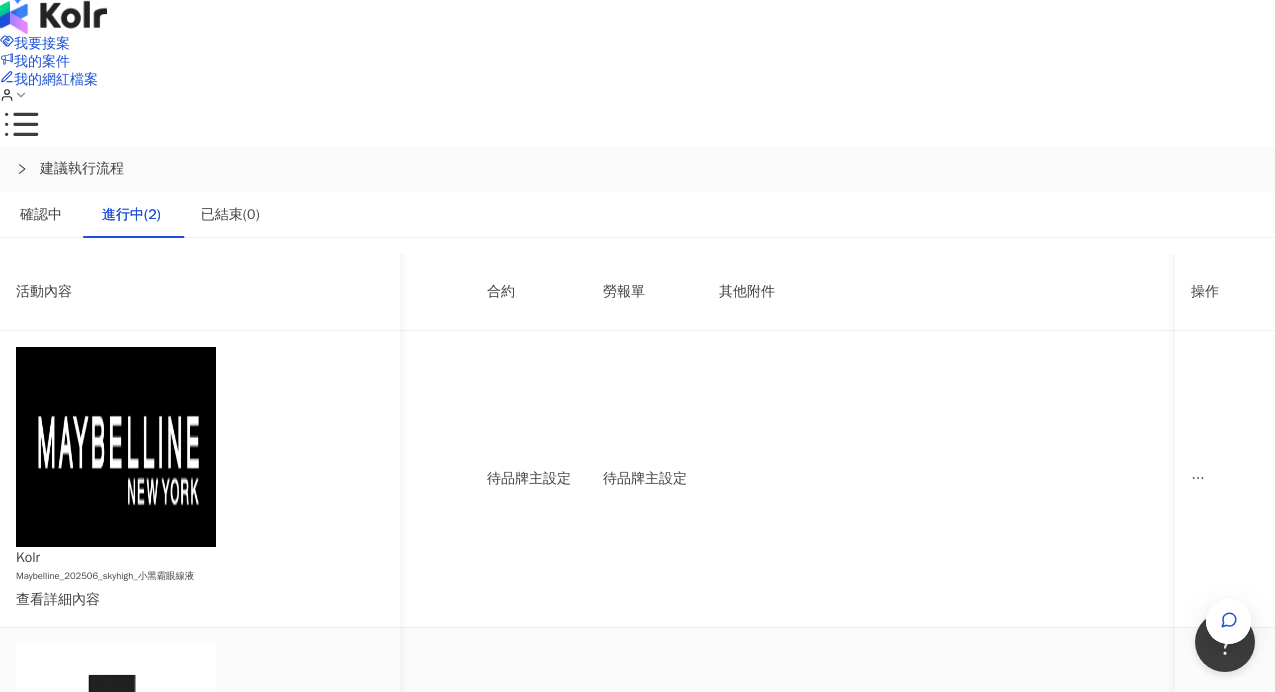 scroll, scrollTop: 0, scrollLeft: 311, axis: horizontal 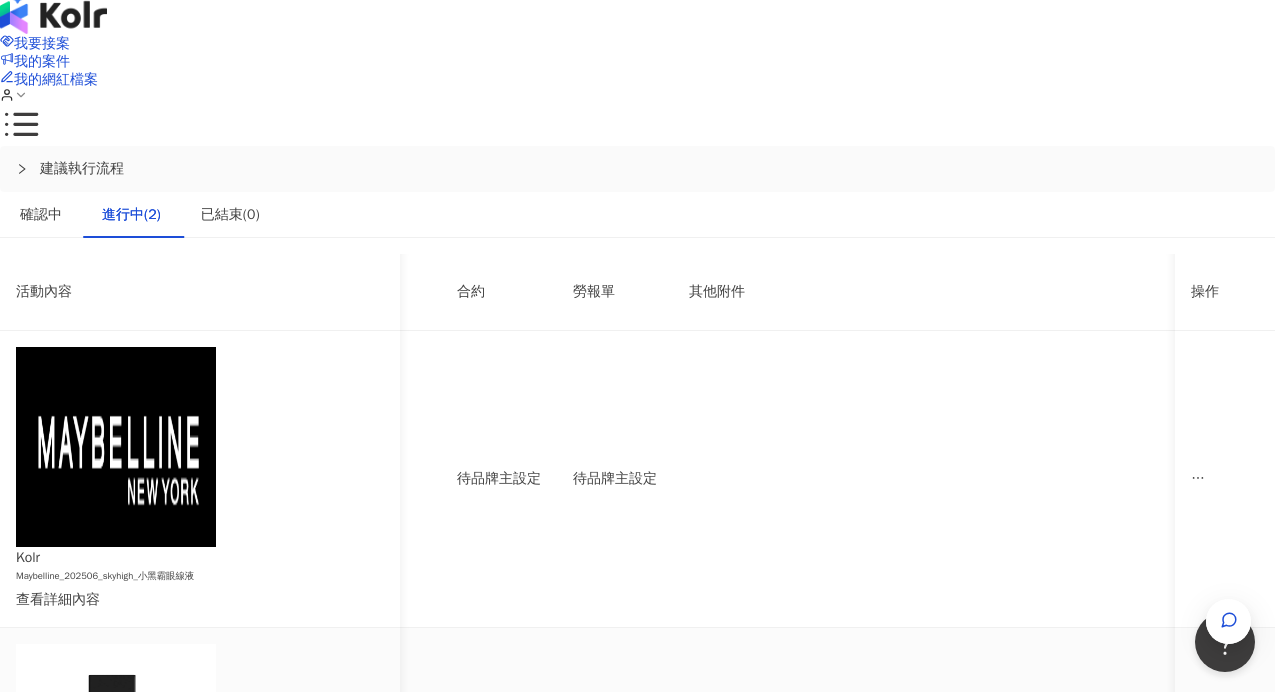 click 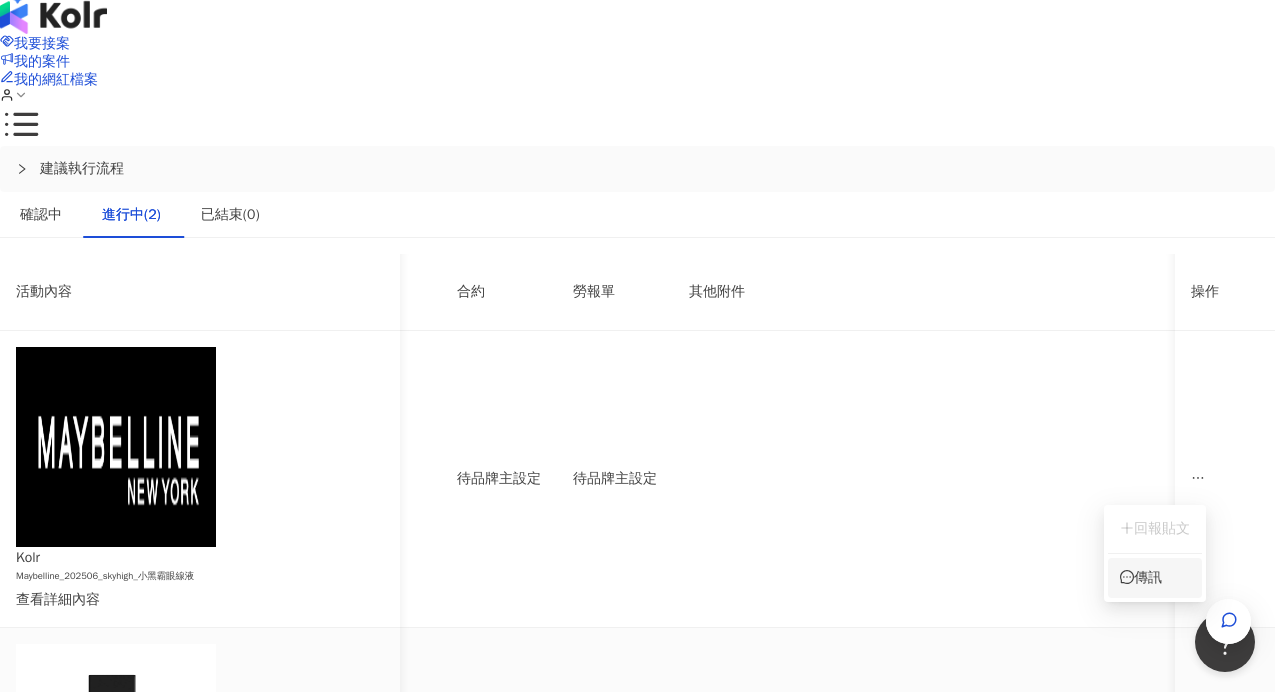 click on "傳訊" at bounding box center (1155, 578) 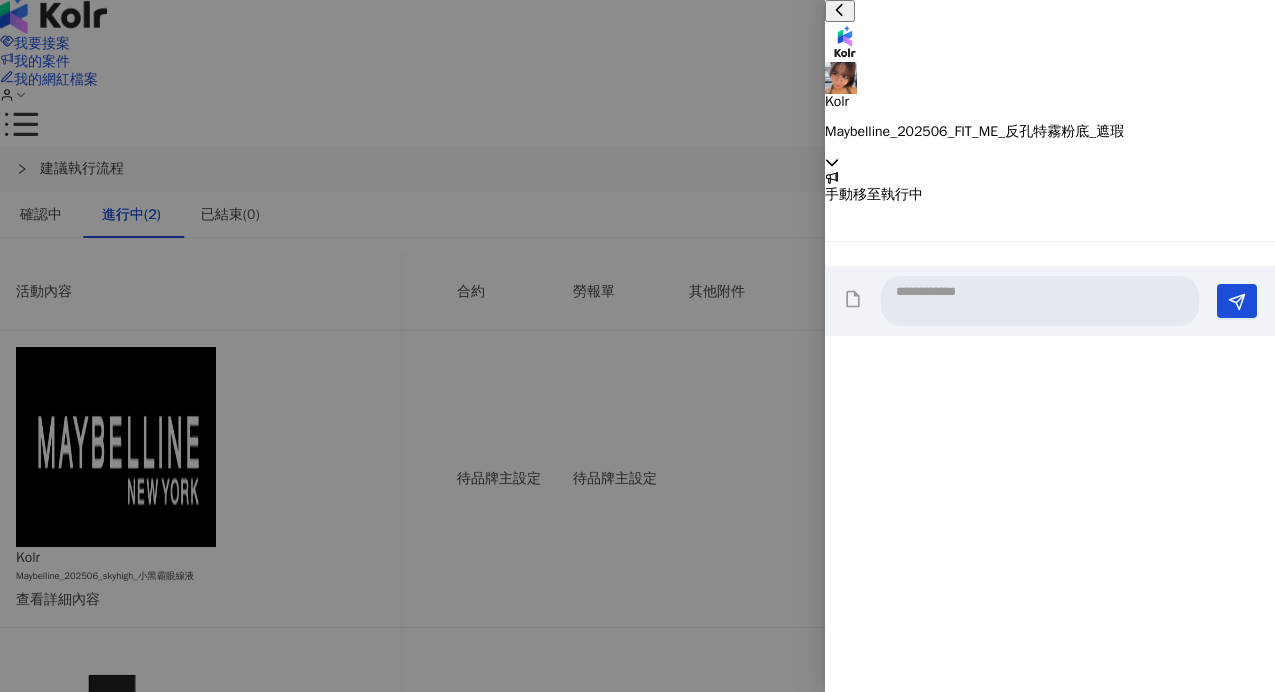 click at bounding box center (1040, 301) 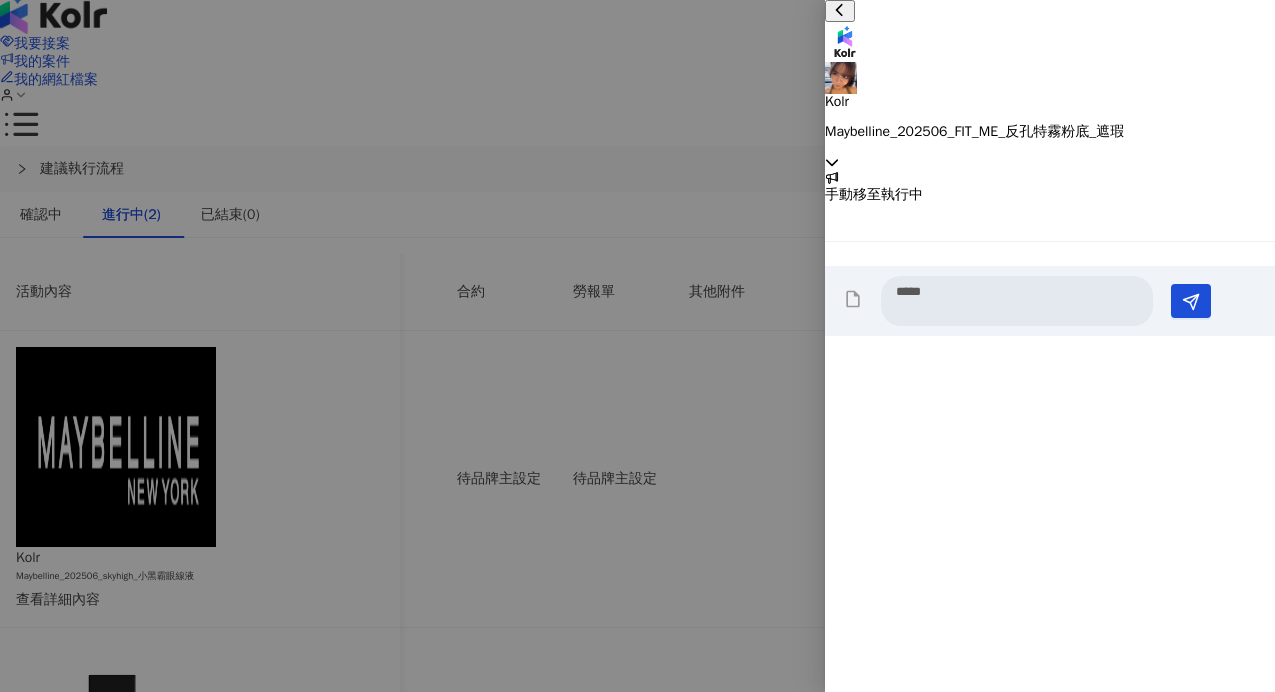 type on "******" 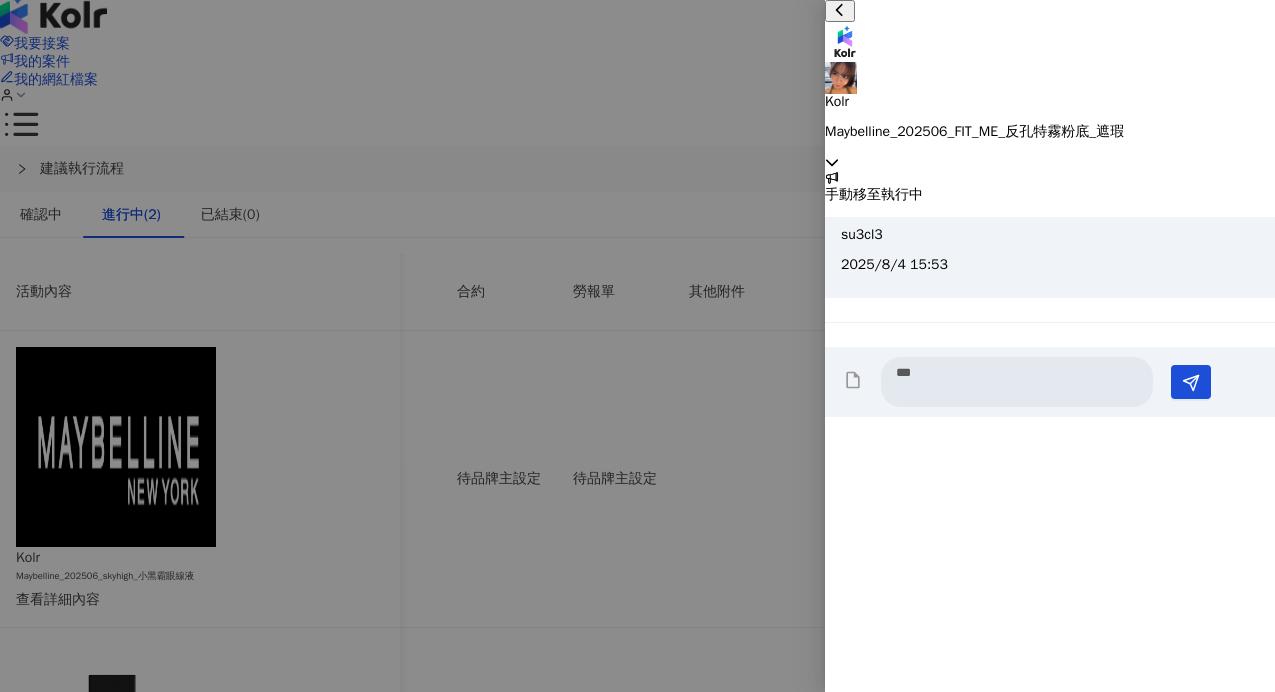 type on "**" 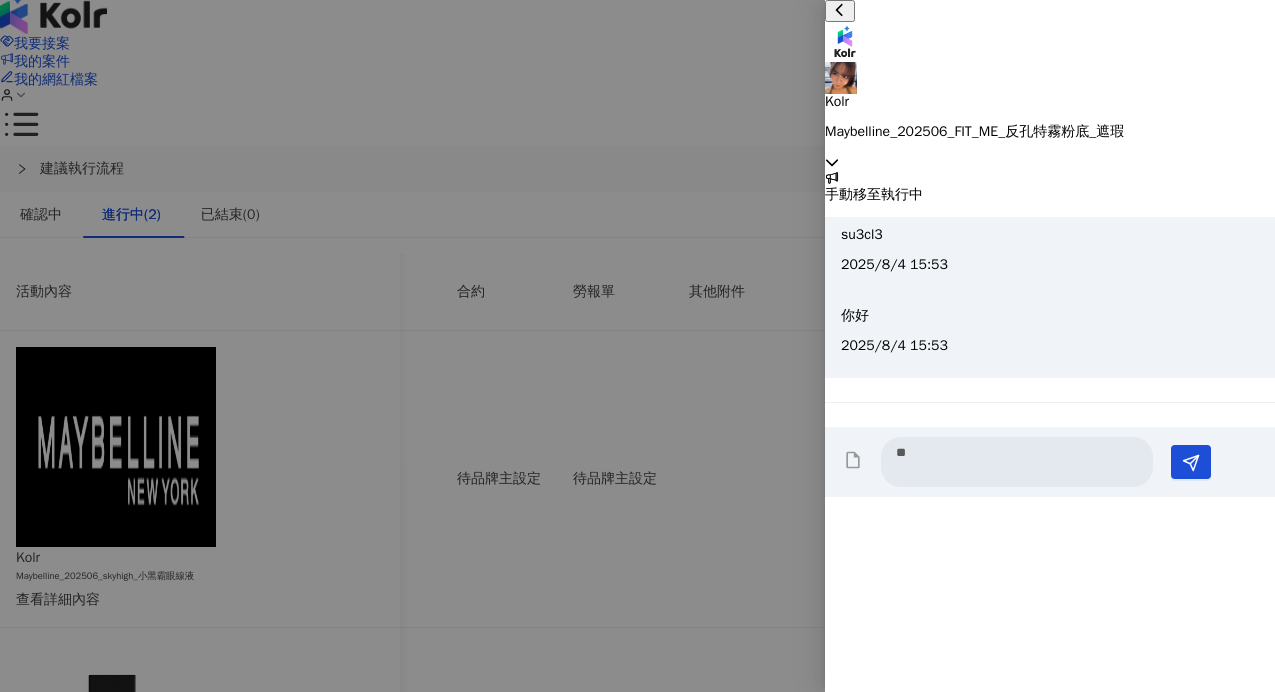 click 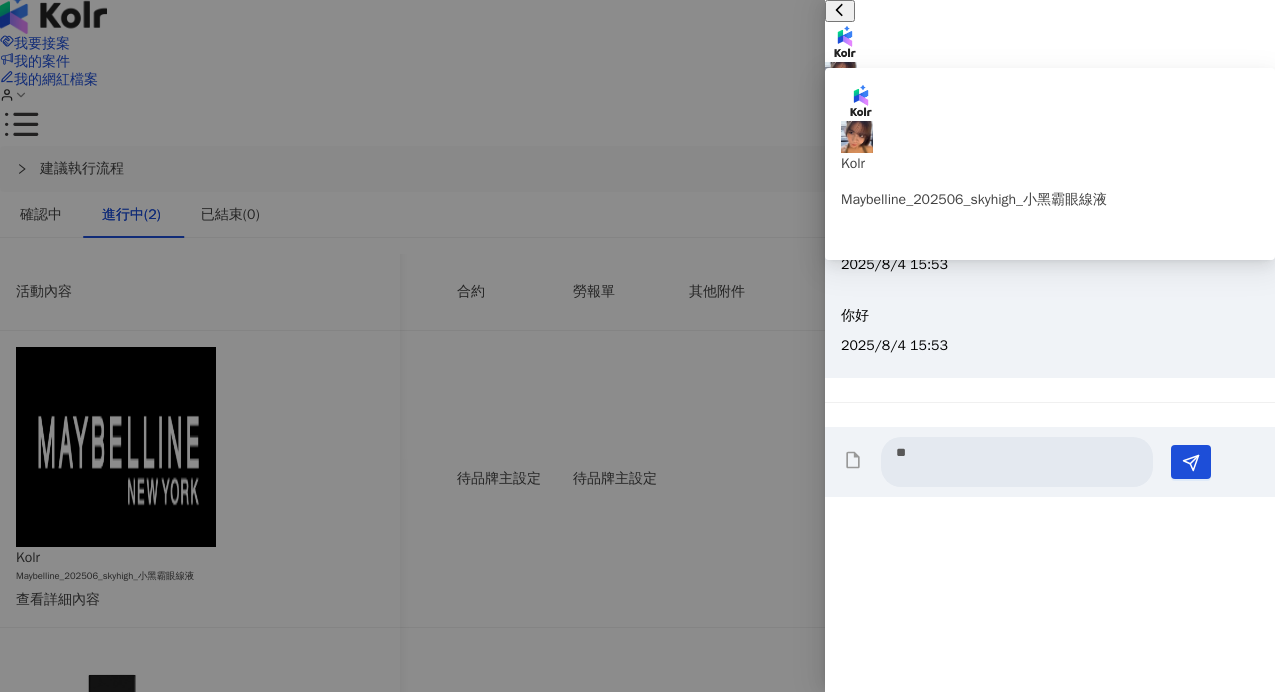 click at bounding box center [637, 346] 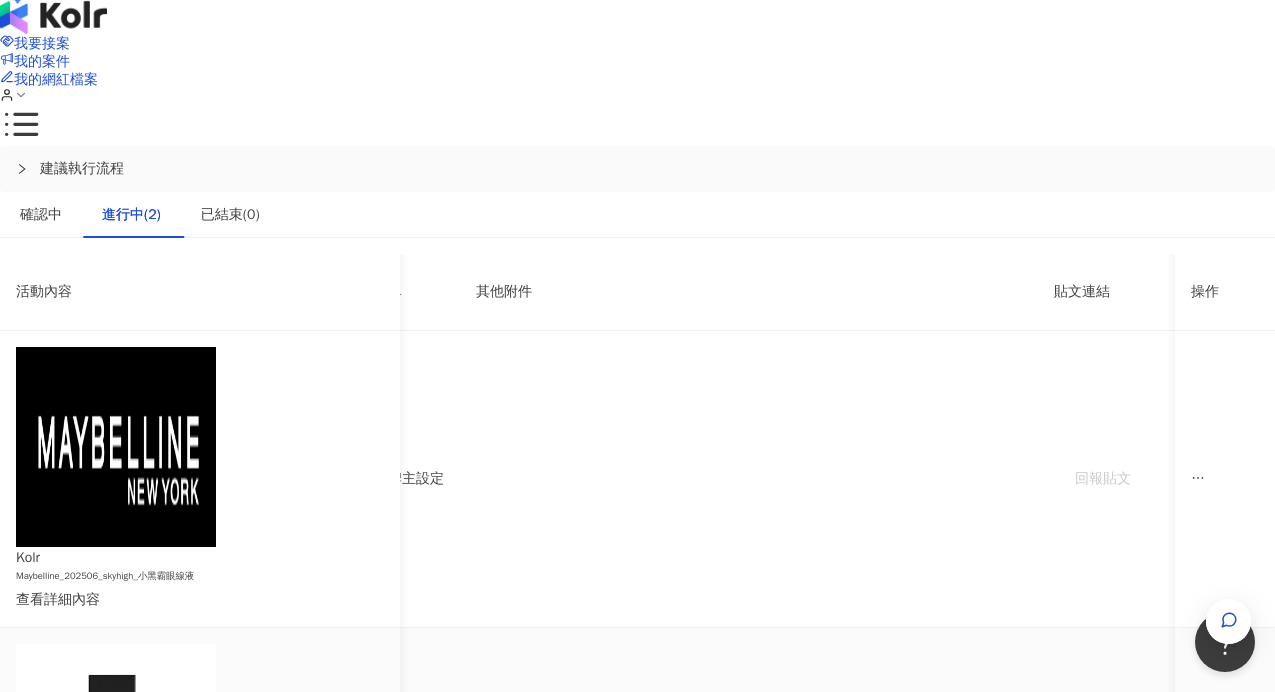 scroll, scrollTop: 0, scrollLeft: 522, axis: horizontal 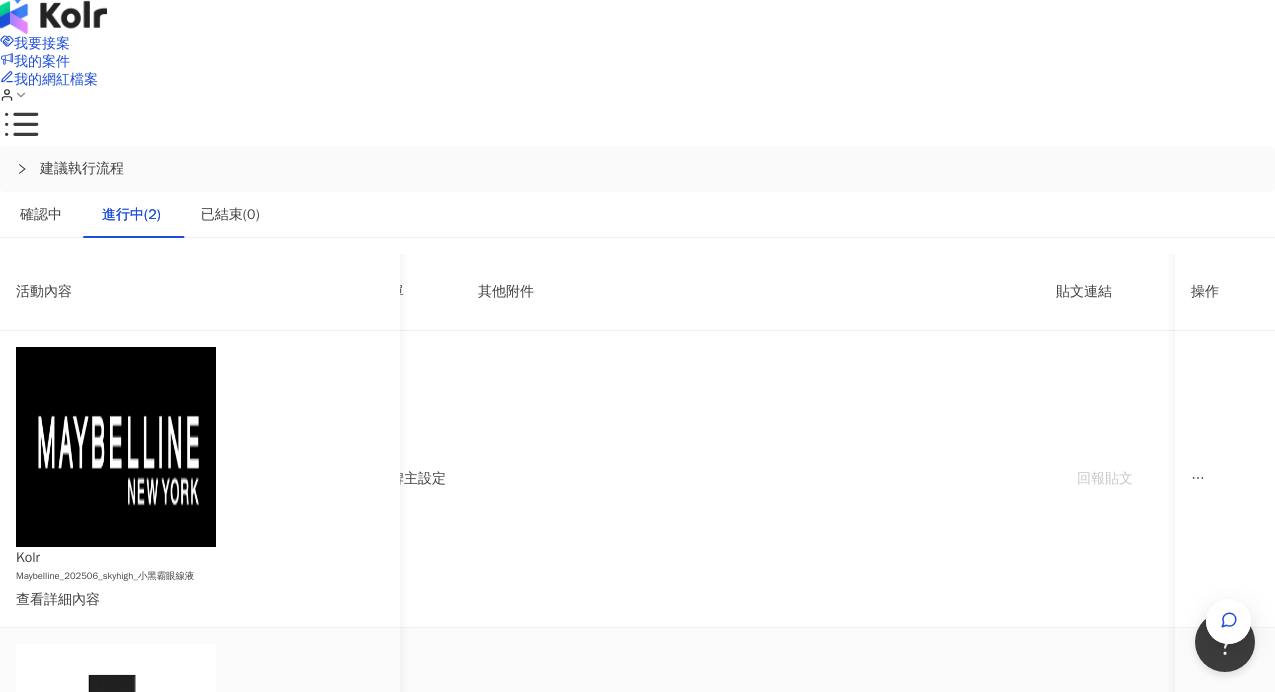 click 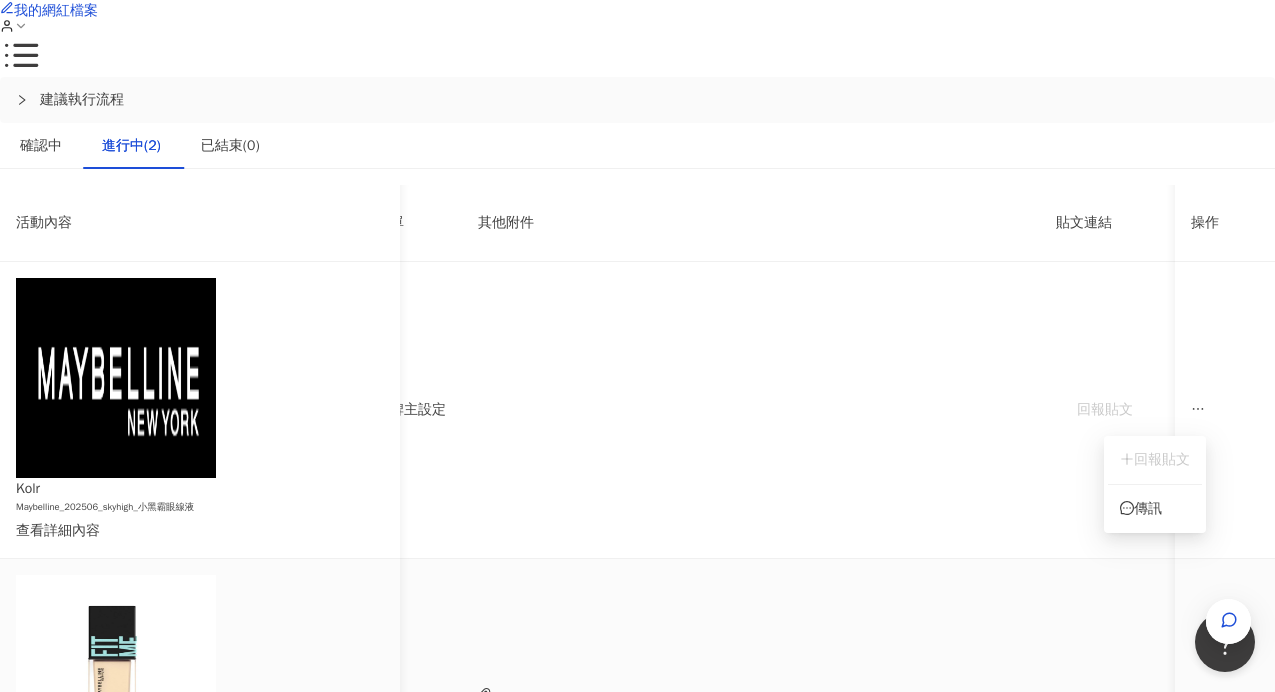 scroll, scrollTop: 89, scrollLeft: 0, axis: vertical 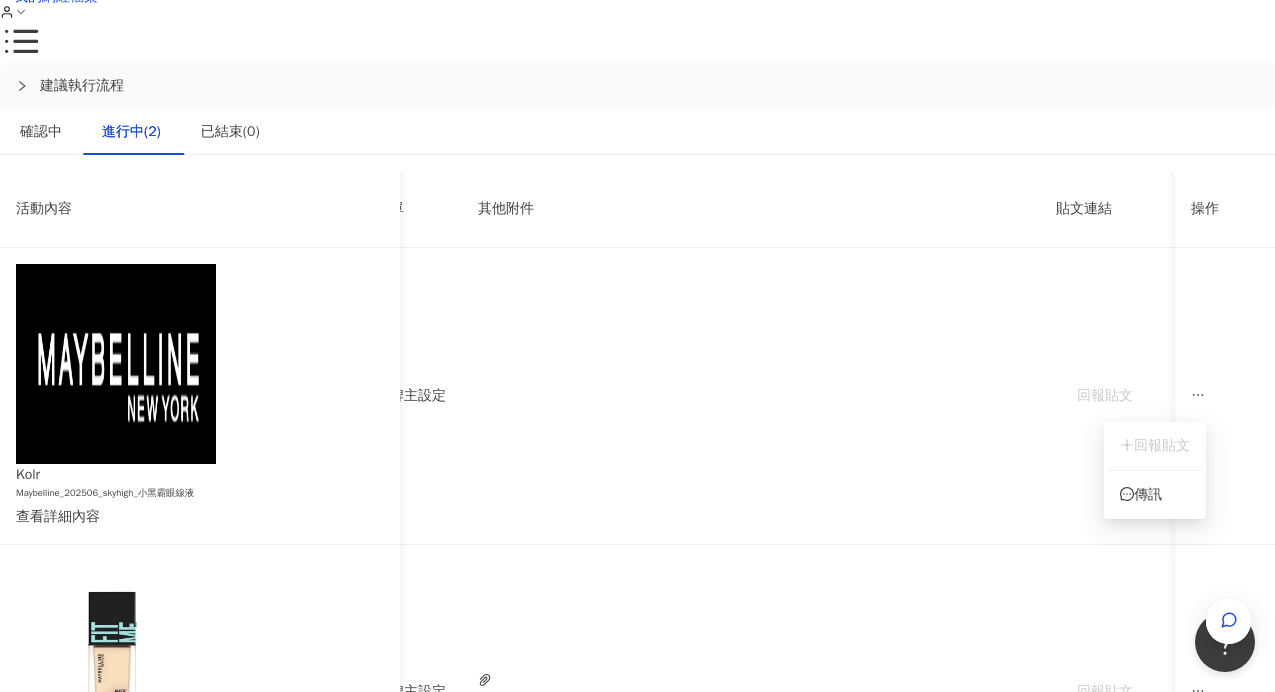 click on "我要接案 我的案件 我的網紅檔案" at bounding box center (637, -13) 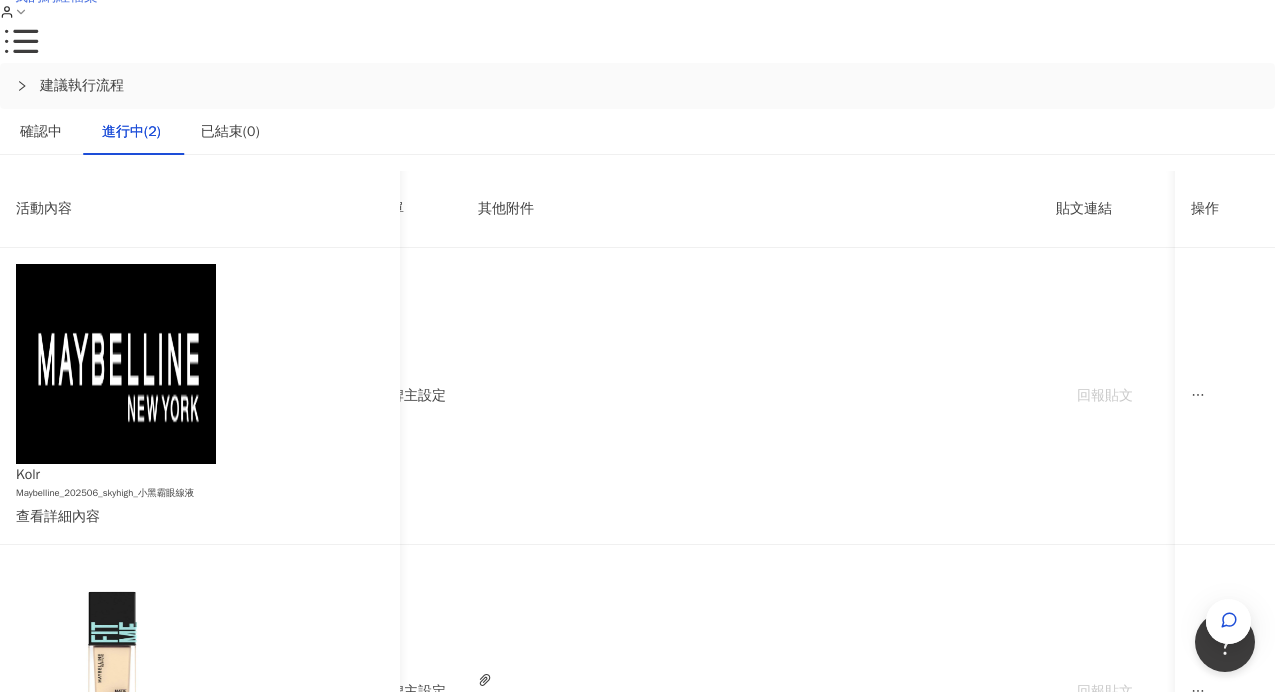 click on "我的網紅檔案" at bounding box center [56, -4] 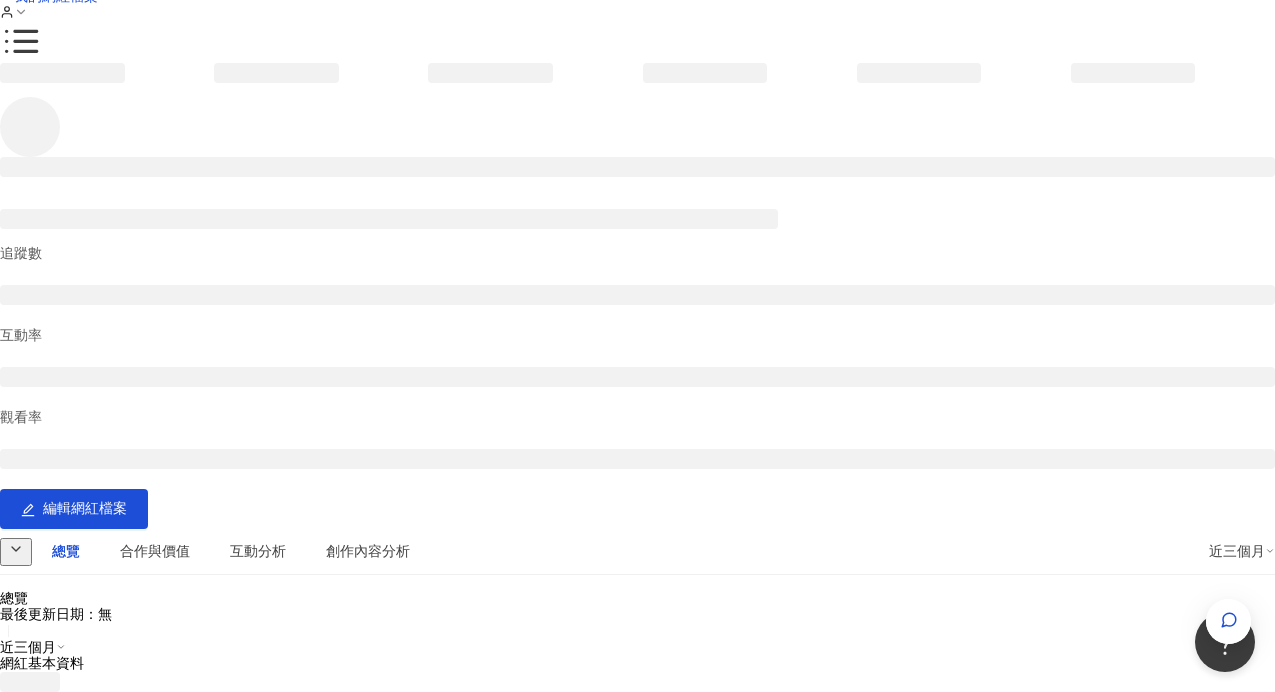 scroll, scrollTop: 0, scrollLeft: 0, axis: both 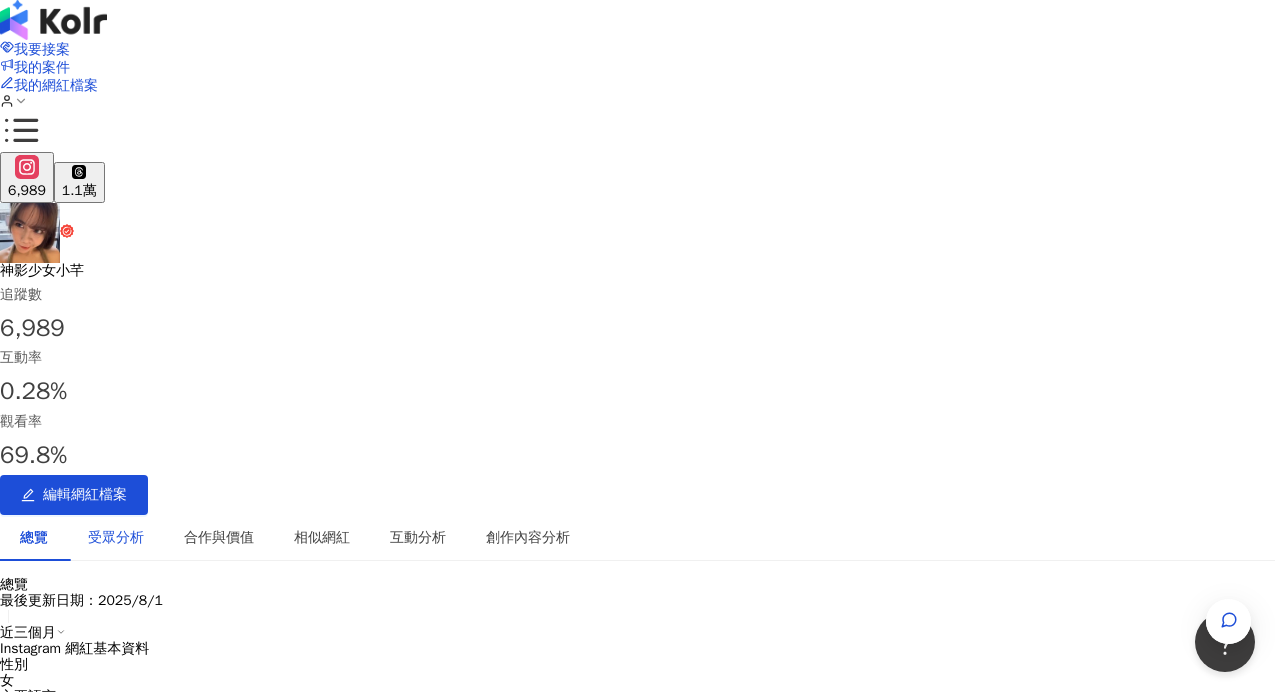 click on "受眾分析" at bounding box center (116, 538) 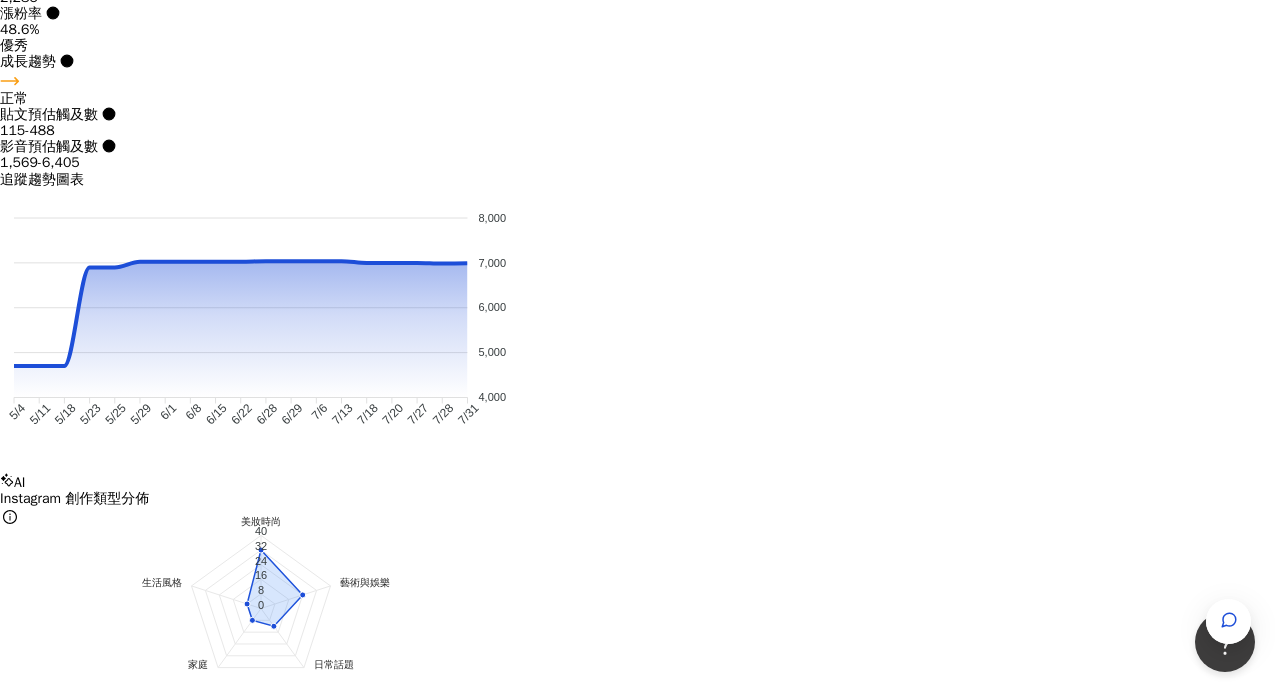 click on "總覽 受眾分析 合作與價值 相似網紅 互動分析 創作內容分析" at bounding box center [347, -789] 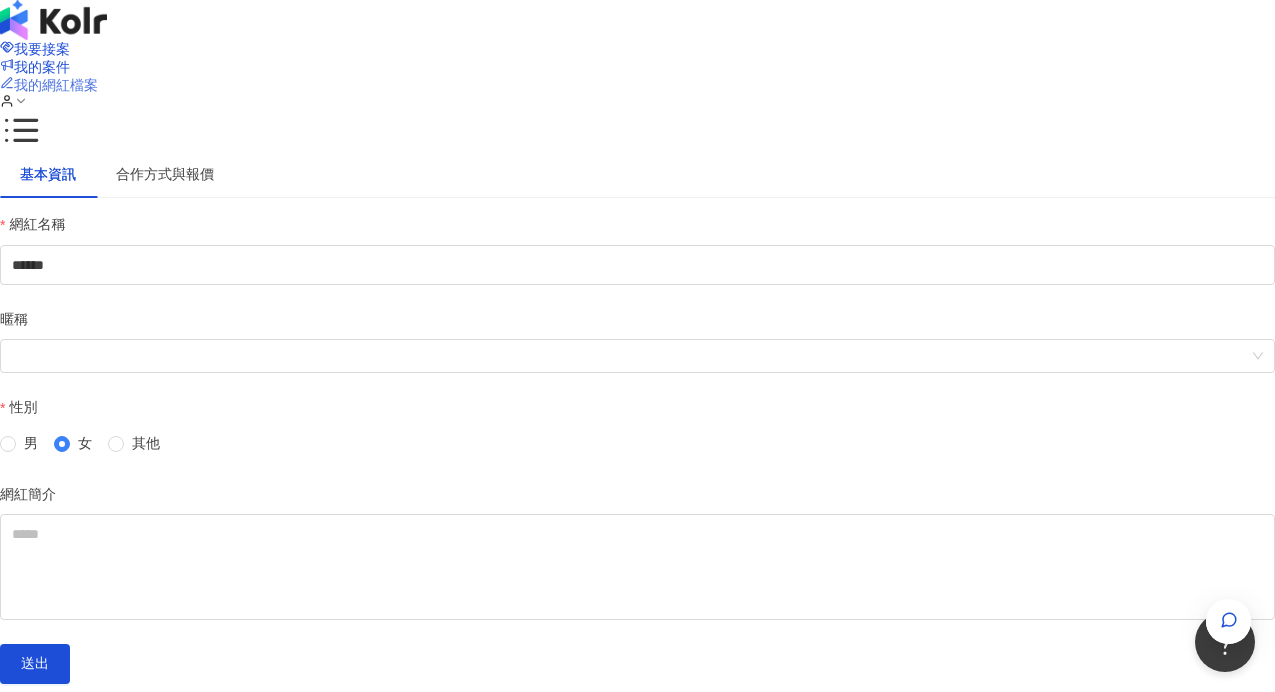 scroll, scrollTop: 0, scrollLeft: 0, axis: both 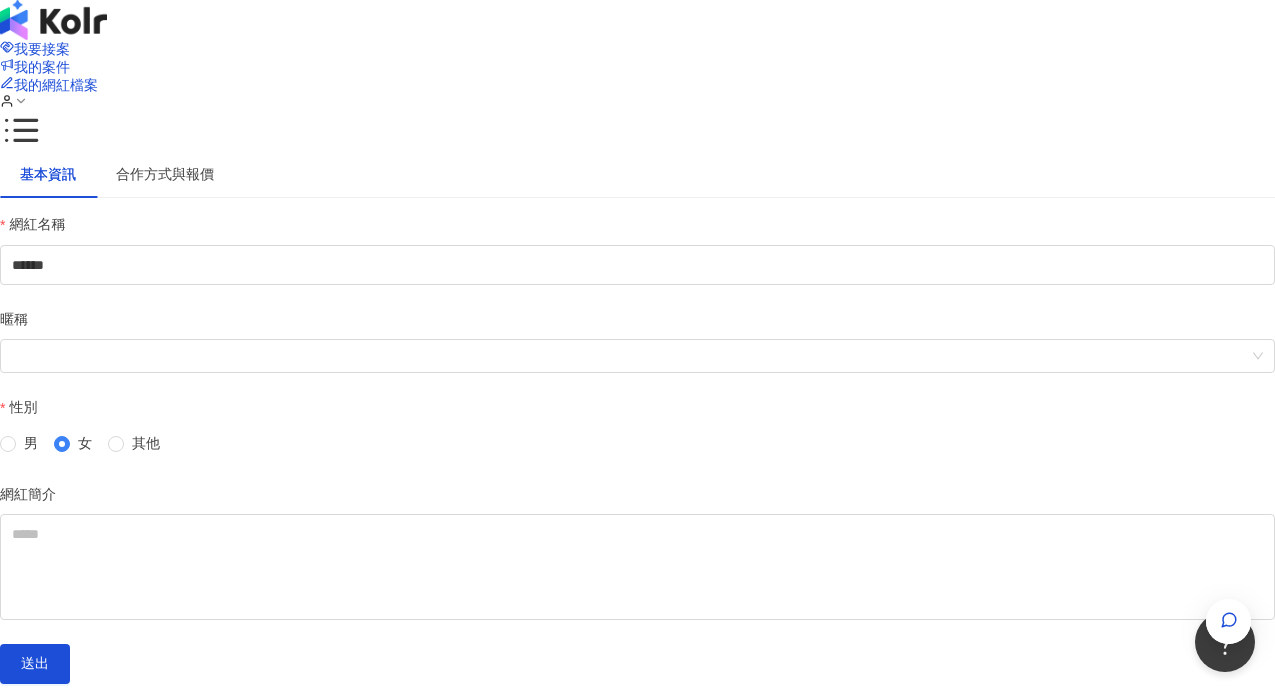 click on "我要接案 我的案件 我的網紅檔案" at bounding box center (637, 76) 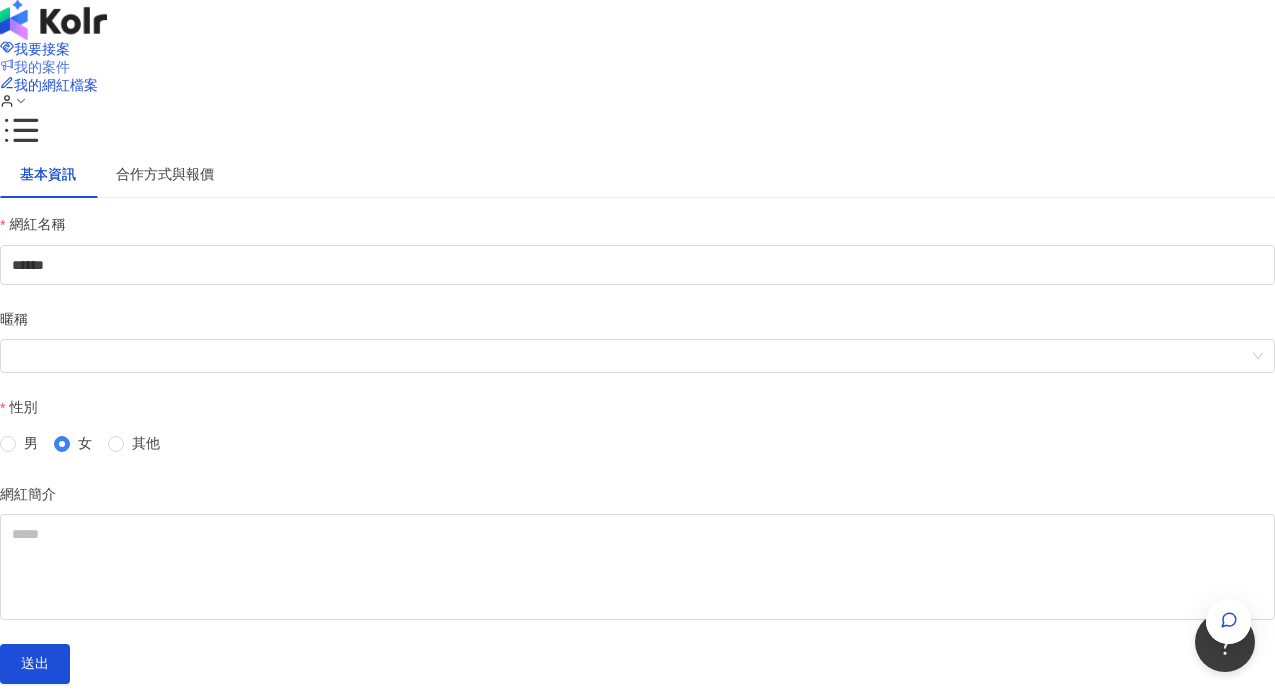 click on "我的案件" at bounding box center [42, 67] 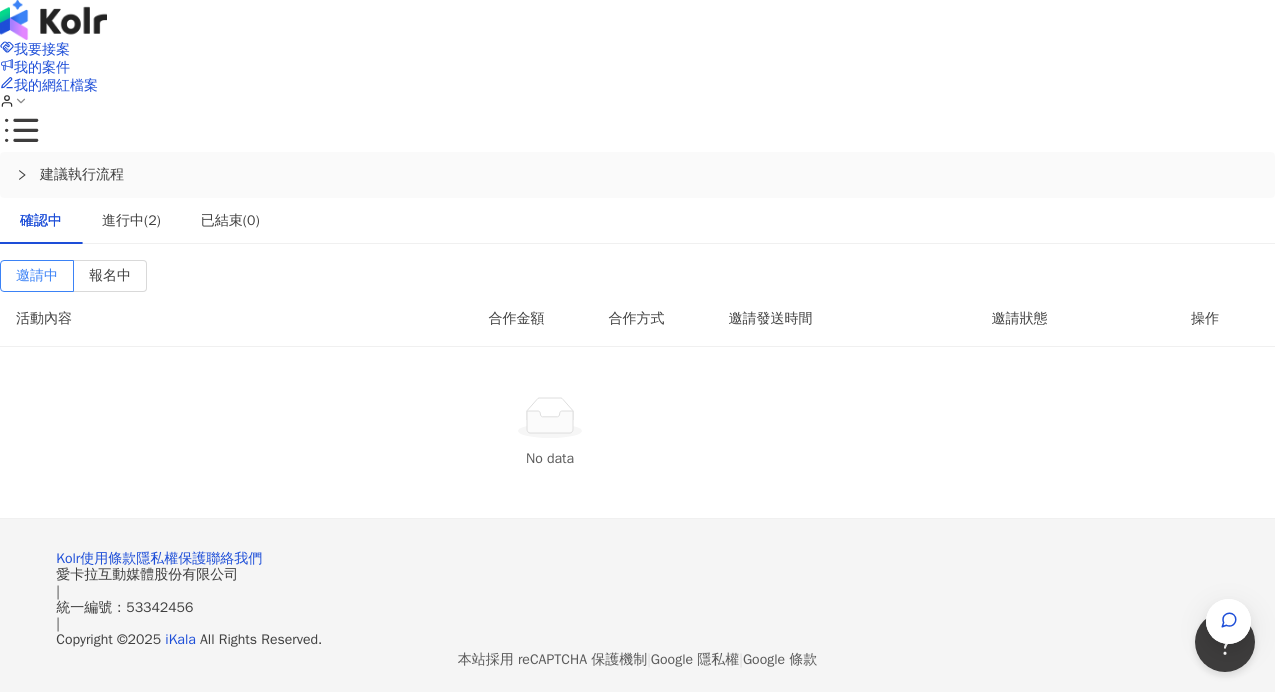 click on "確認中 進行中(2) 已結束(0) 邀請中 報名中 活動內容 合作金額 合作方式 邀請發送時間 邀請狀態 操作               No data" at bounding box center [637, 358] 